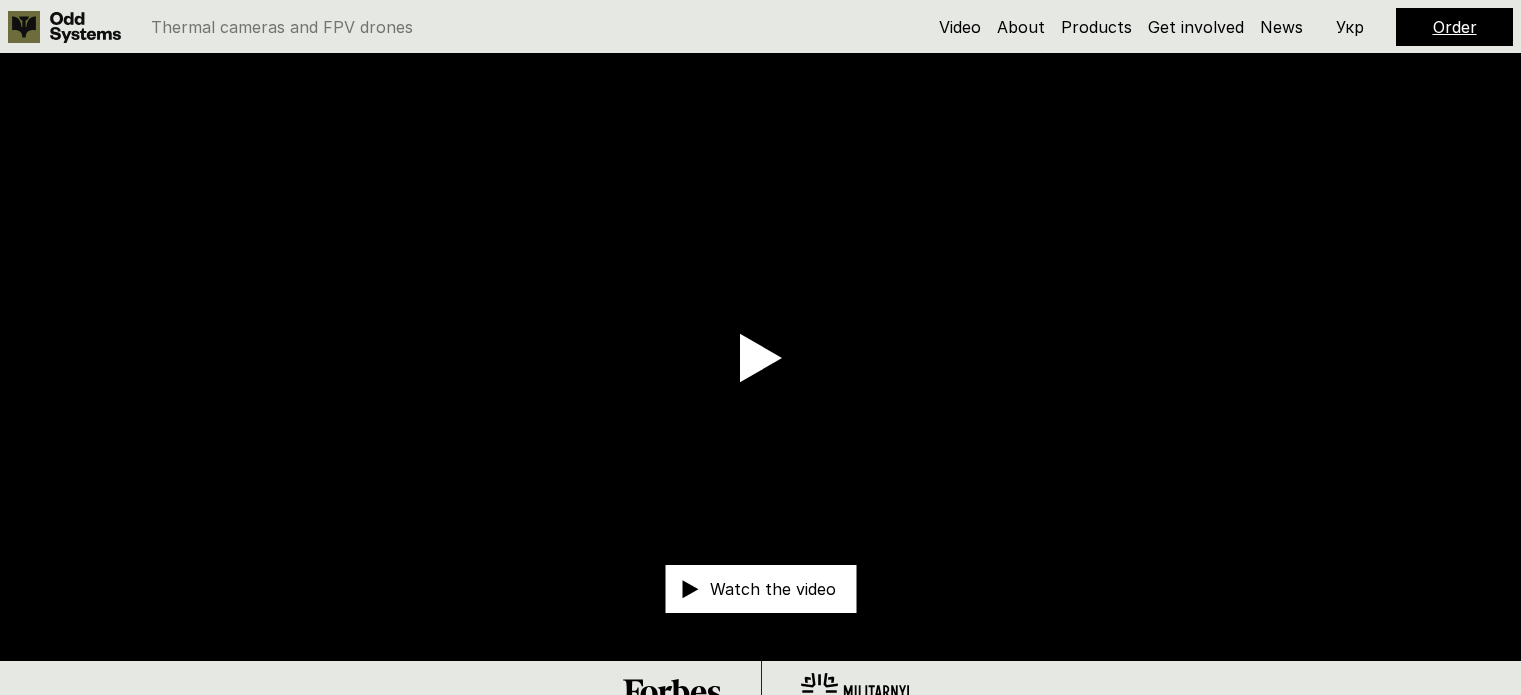 scroll, scrollTop: 0, scrollLeft: 0, axis: both 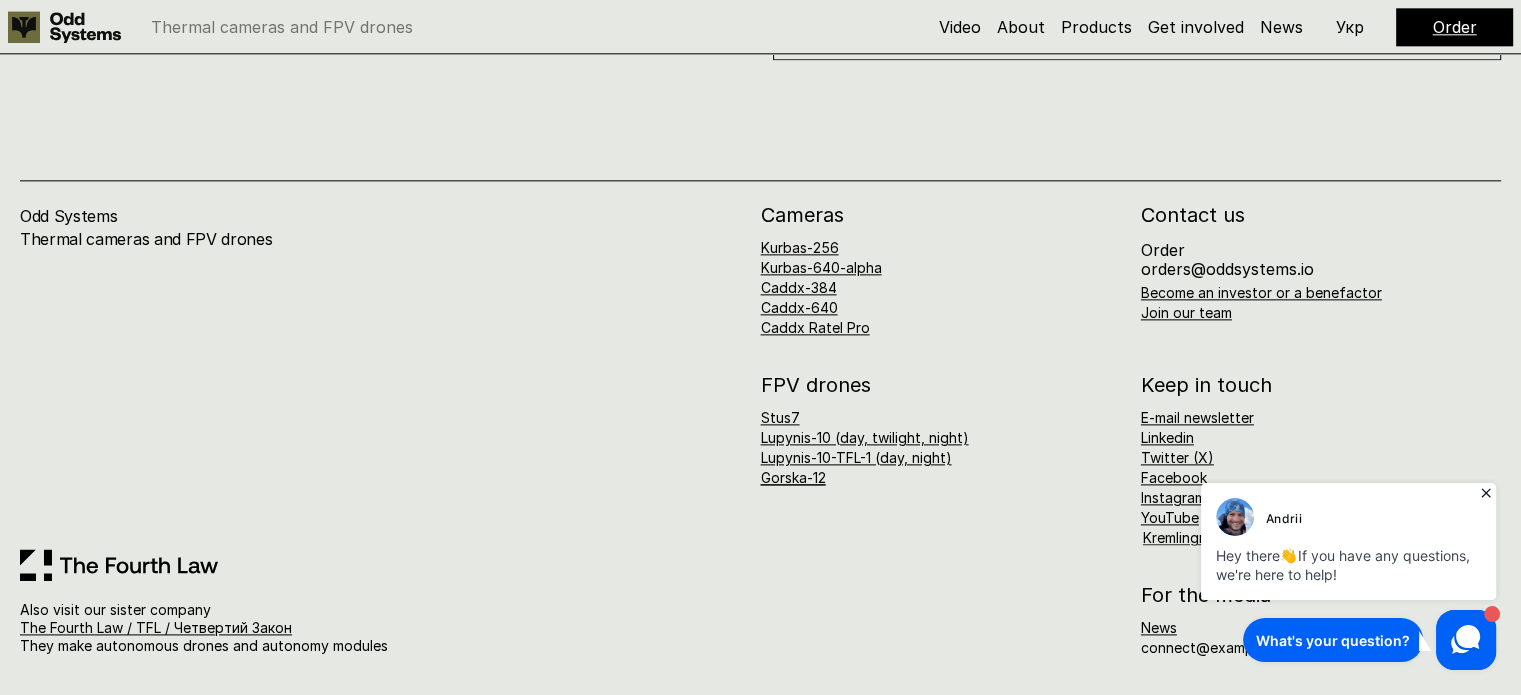 click 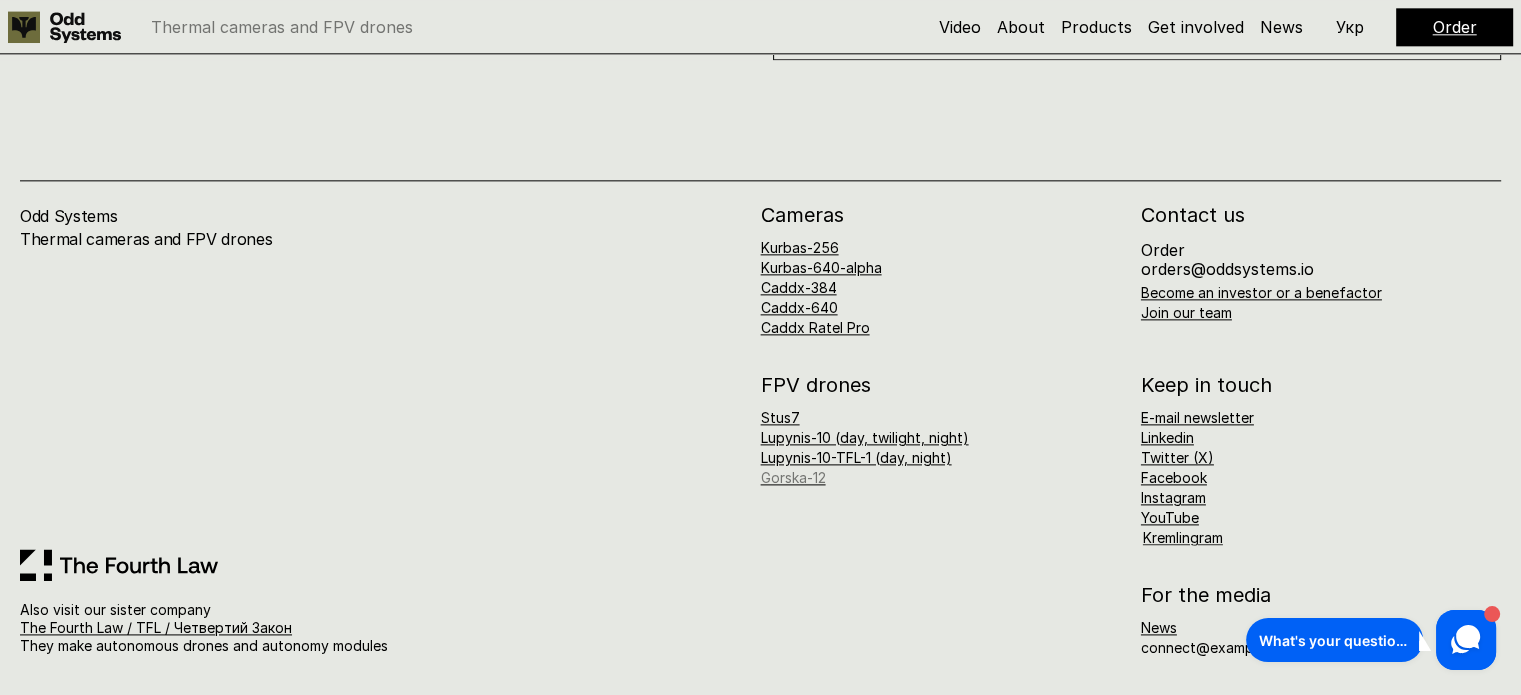 click on "Gorska-12" at bounding box center [793, 477] 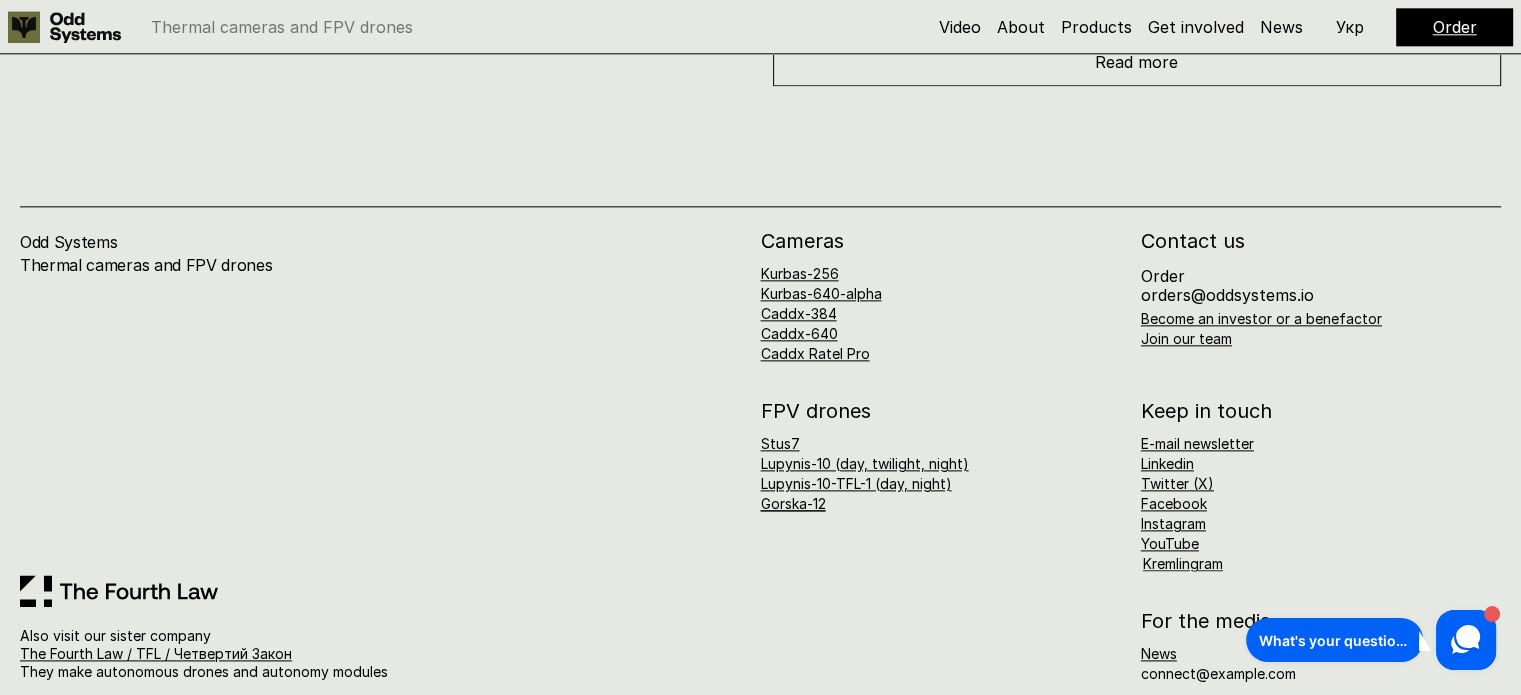 scroll, scrollTop: 10084, scrollLeft: 0, axis: vertical 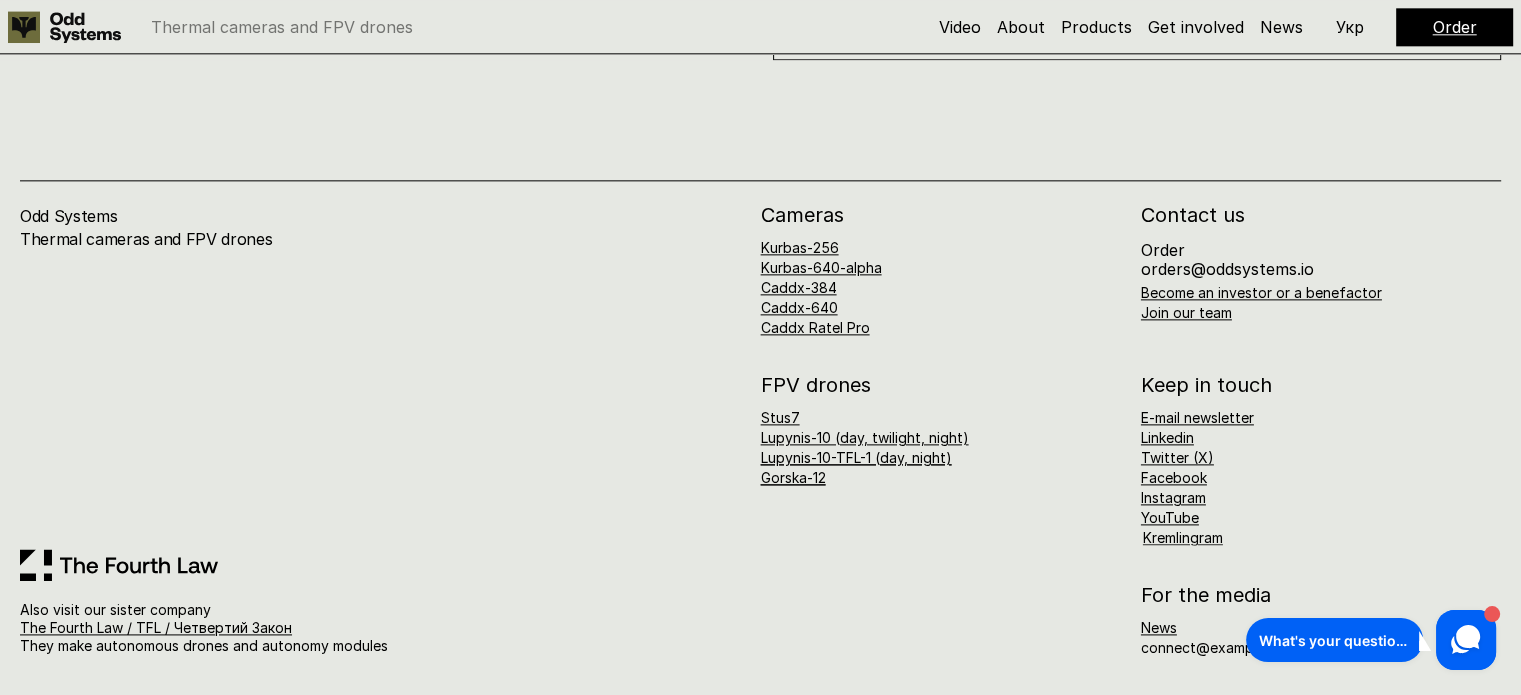click on "Lupynis-10-TFL-1 (day, night)" at bounding box center (856, 457) 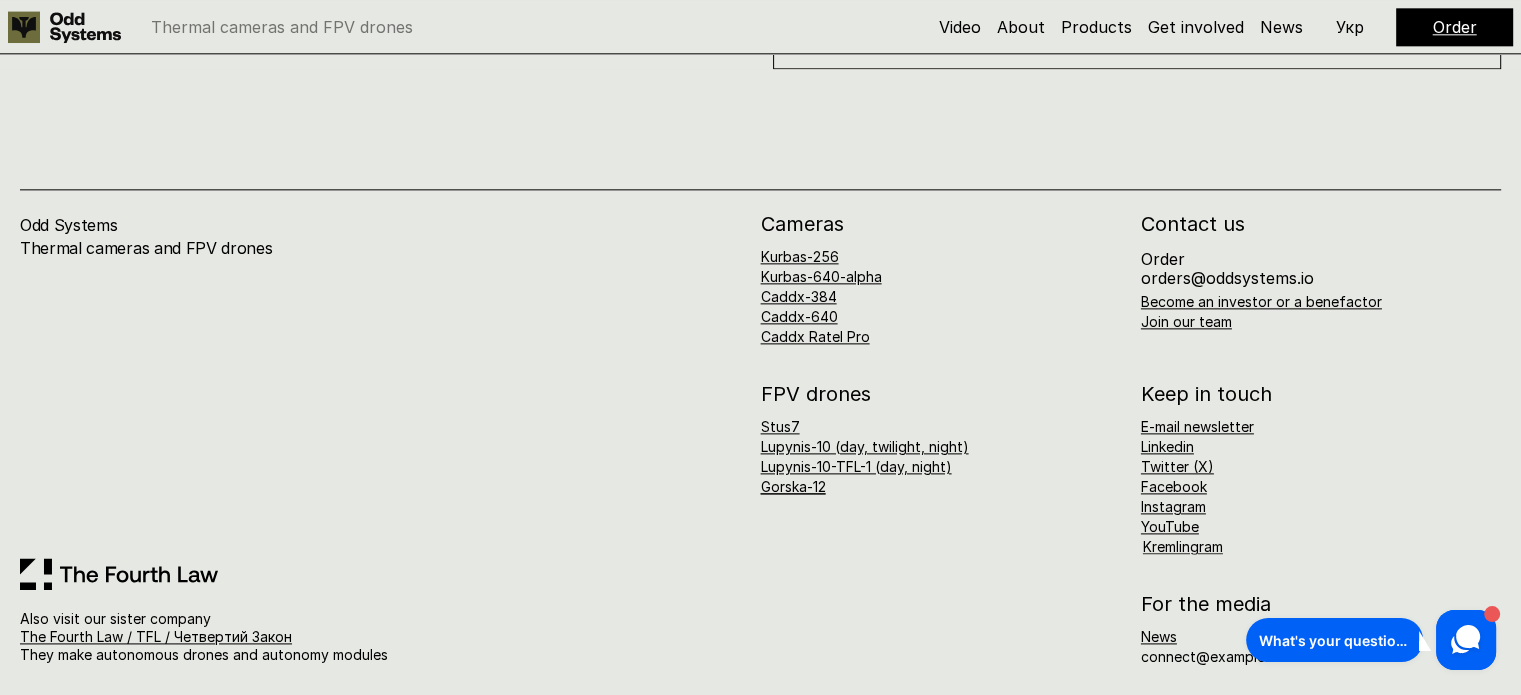 scroll, scrollTop: 10084, scrollLeft: 0, axis: vertical 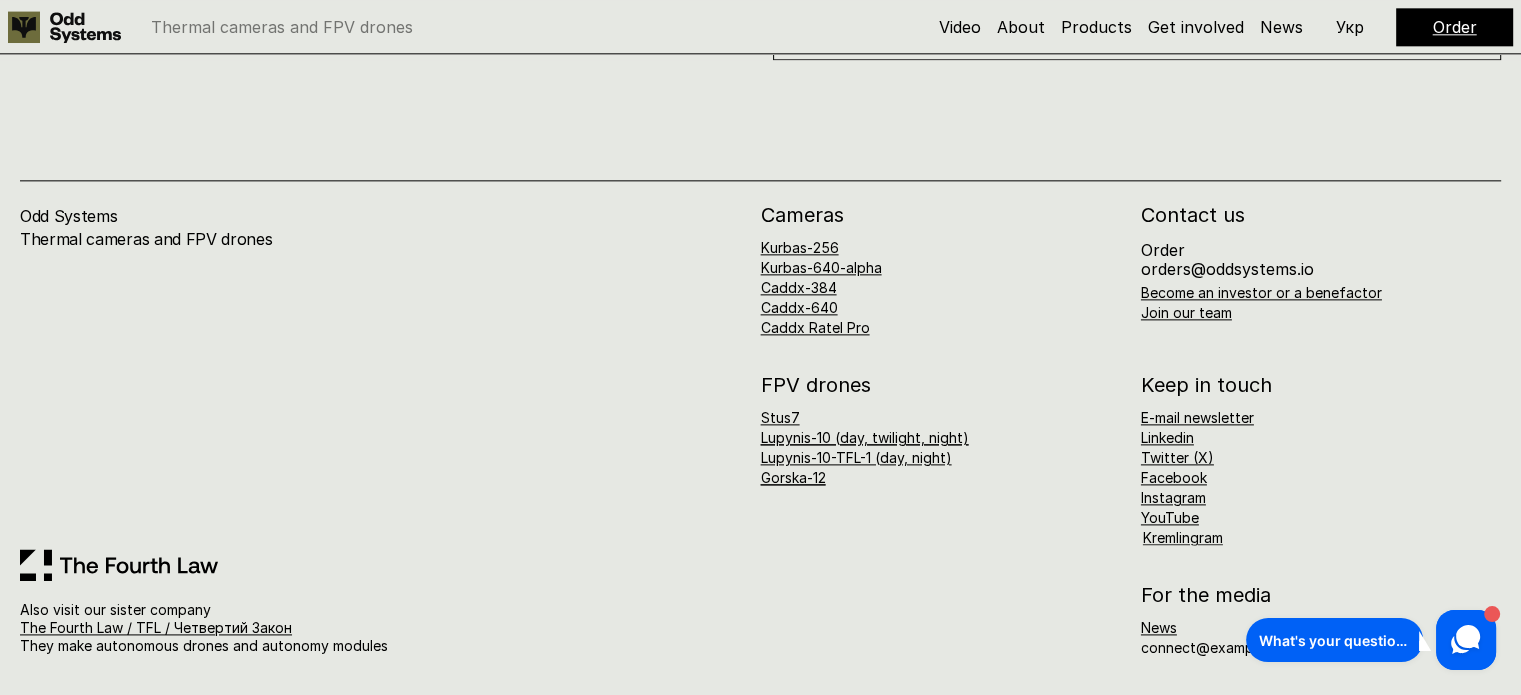 click on "Lupynis-10 (day, twilight, night)" at bounding box center [865, 437] 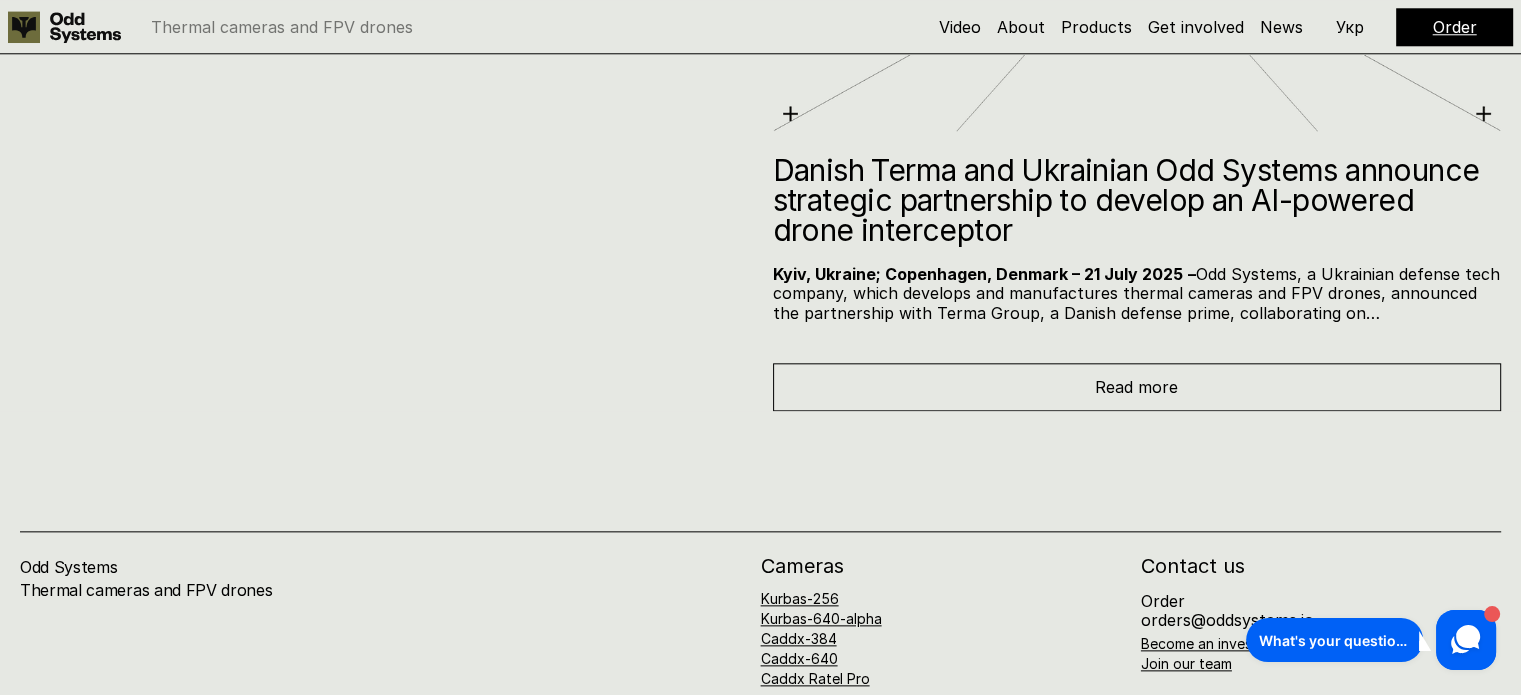 scroll, scrollTop: 10084, scrollLeft: 0, axis: vertical 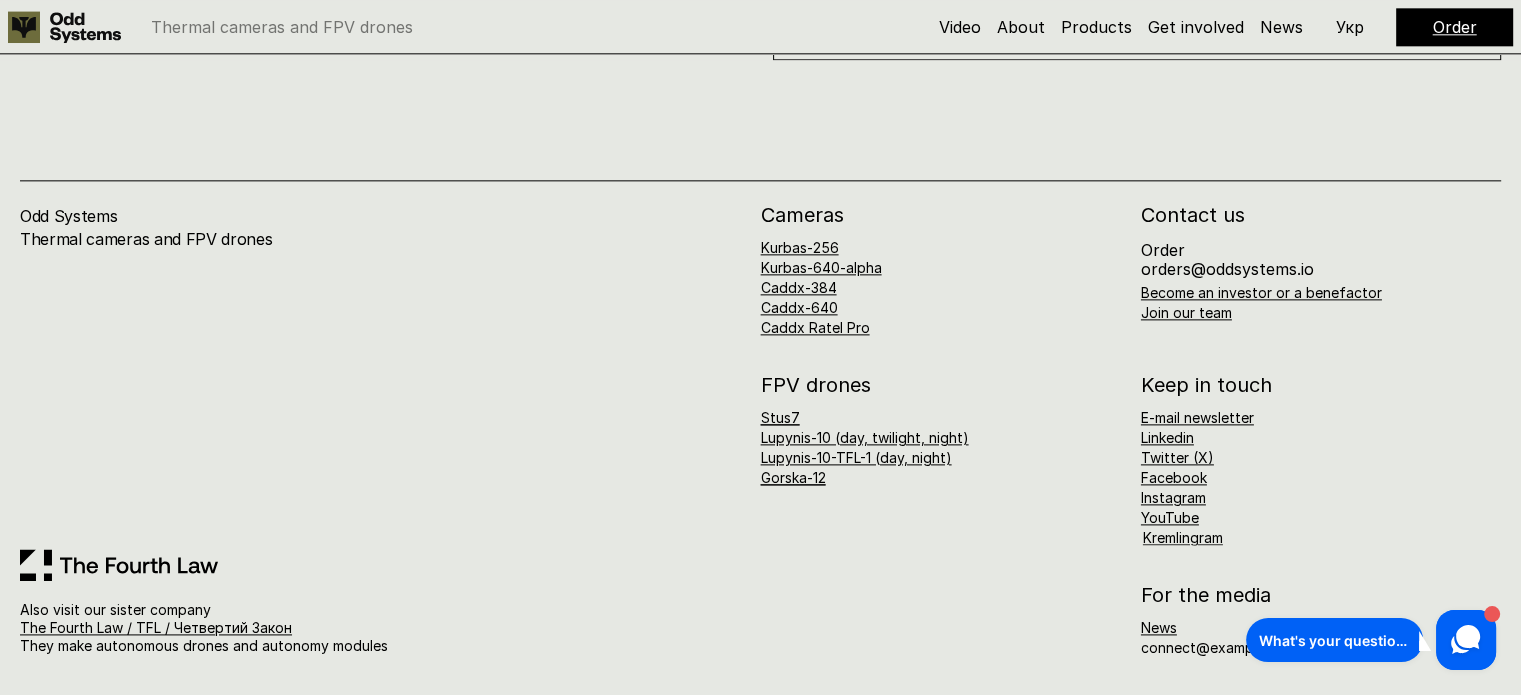 drag, startPoint x: 797, startPoint y: 419, endPoint x: 772, endPoint y: 421, distance: 25.079872 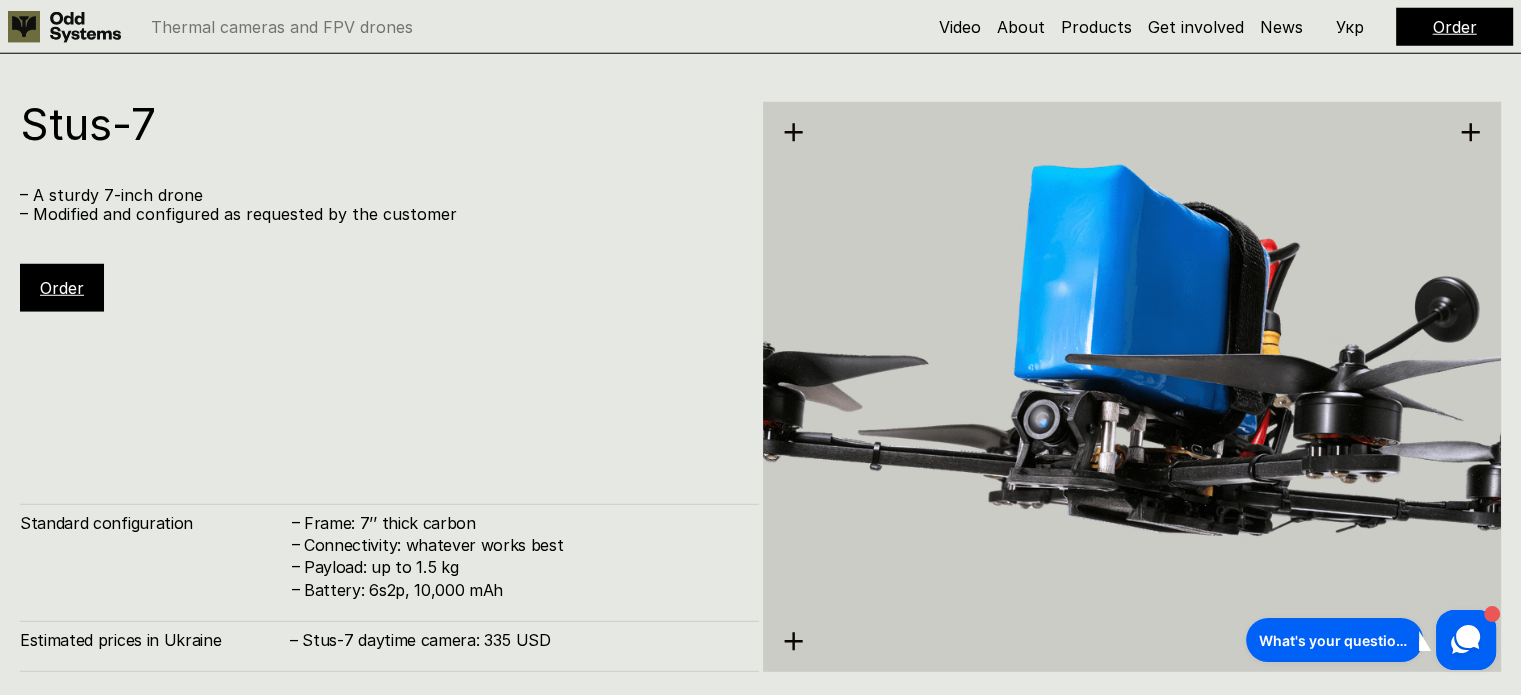 scroll, scrollTop: 5088, scrollLeft: 0, axis: vertical 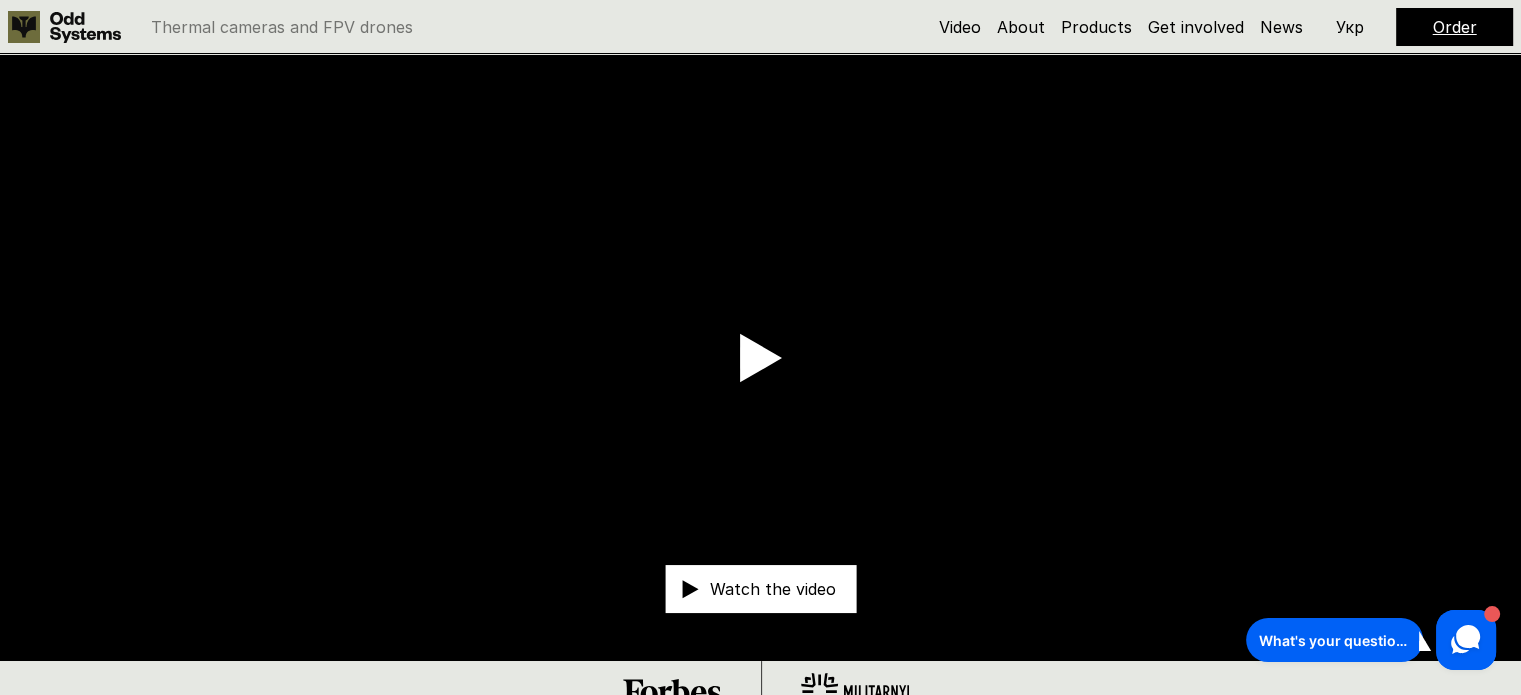 click 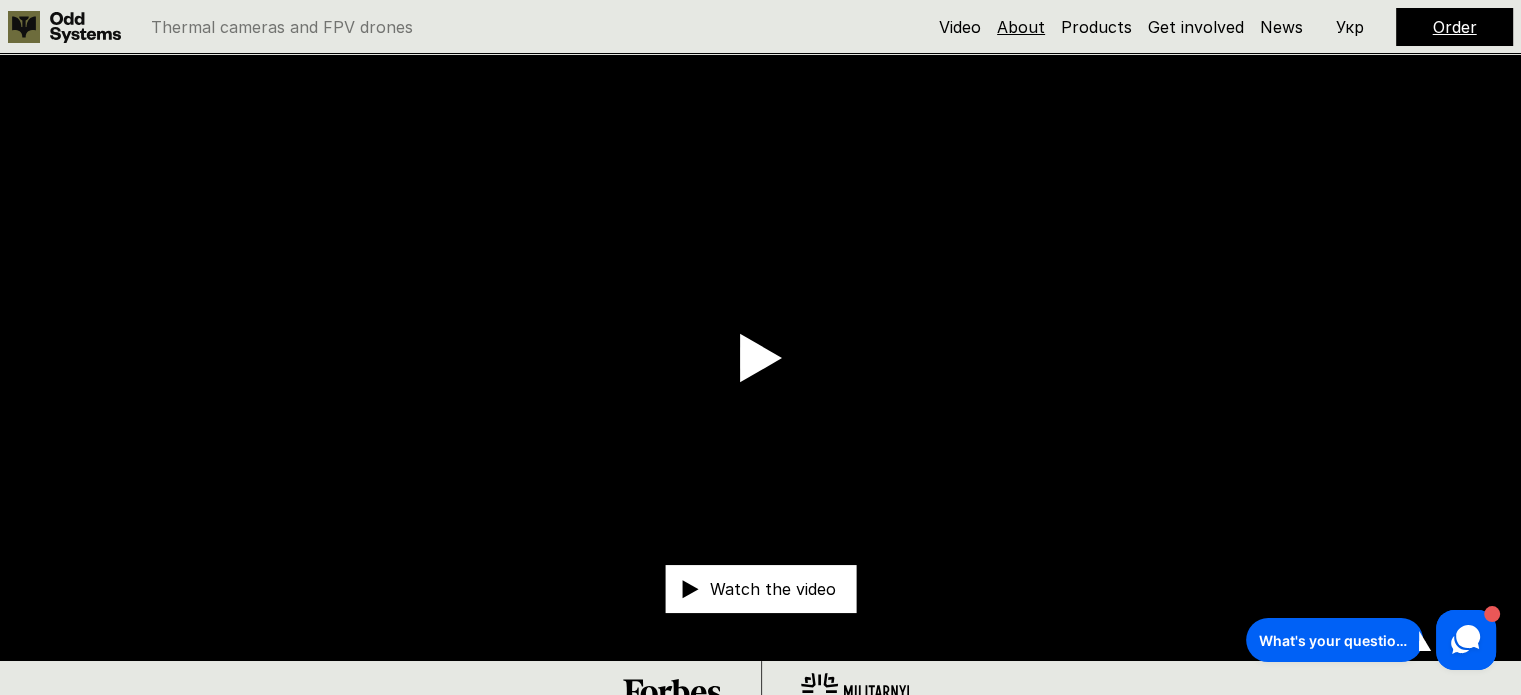 click on "About" at bounding box center [1021, 27] 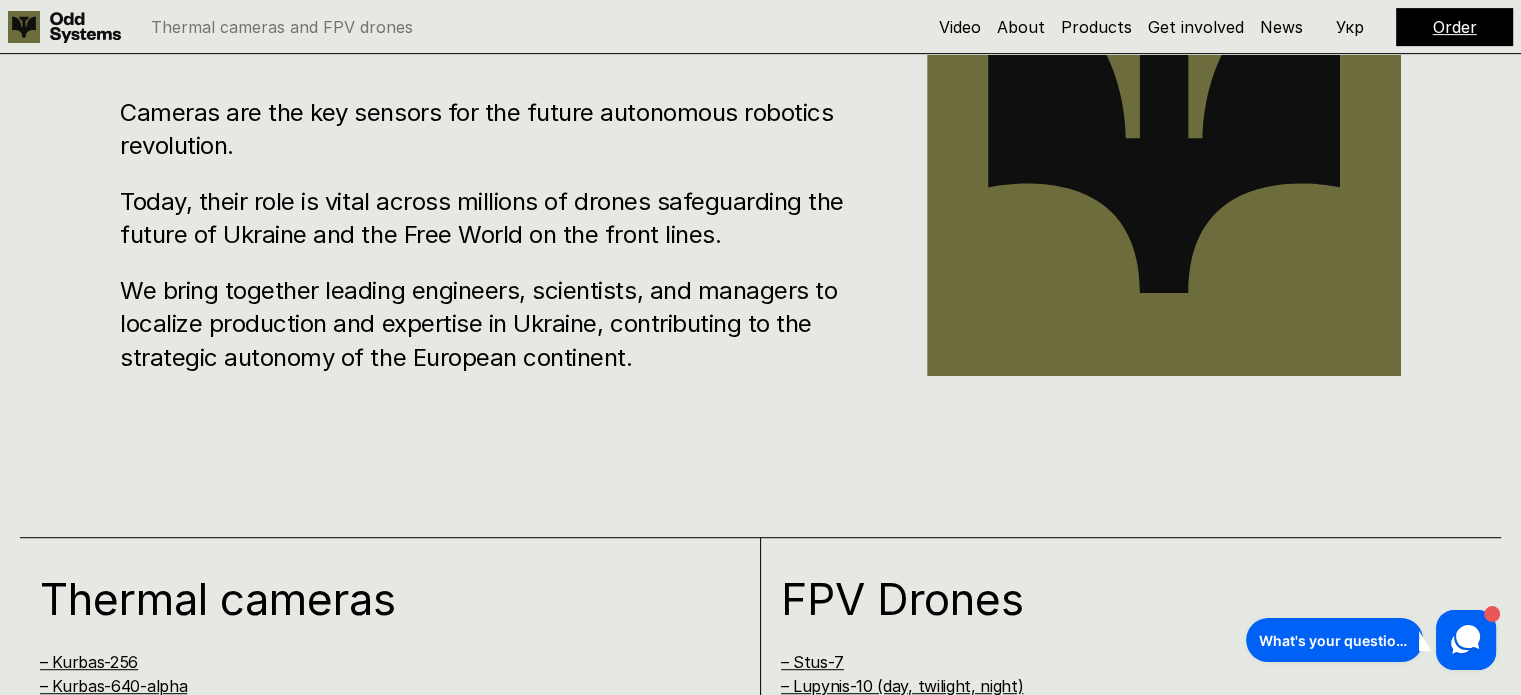 scroll, scrollTop: 921, scrollLeft: 0, axis: vertical 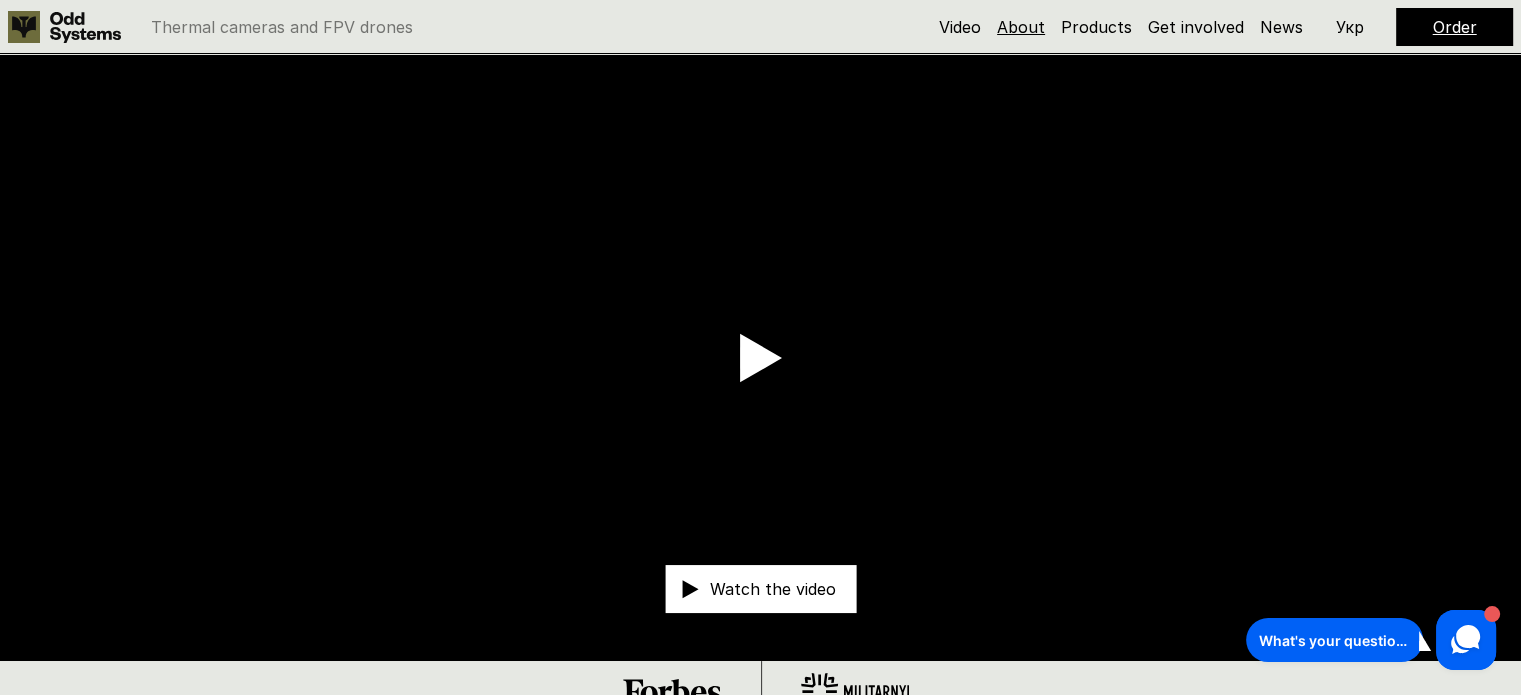 click on "About" at bounding box center [1021, 27] 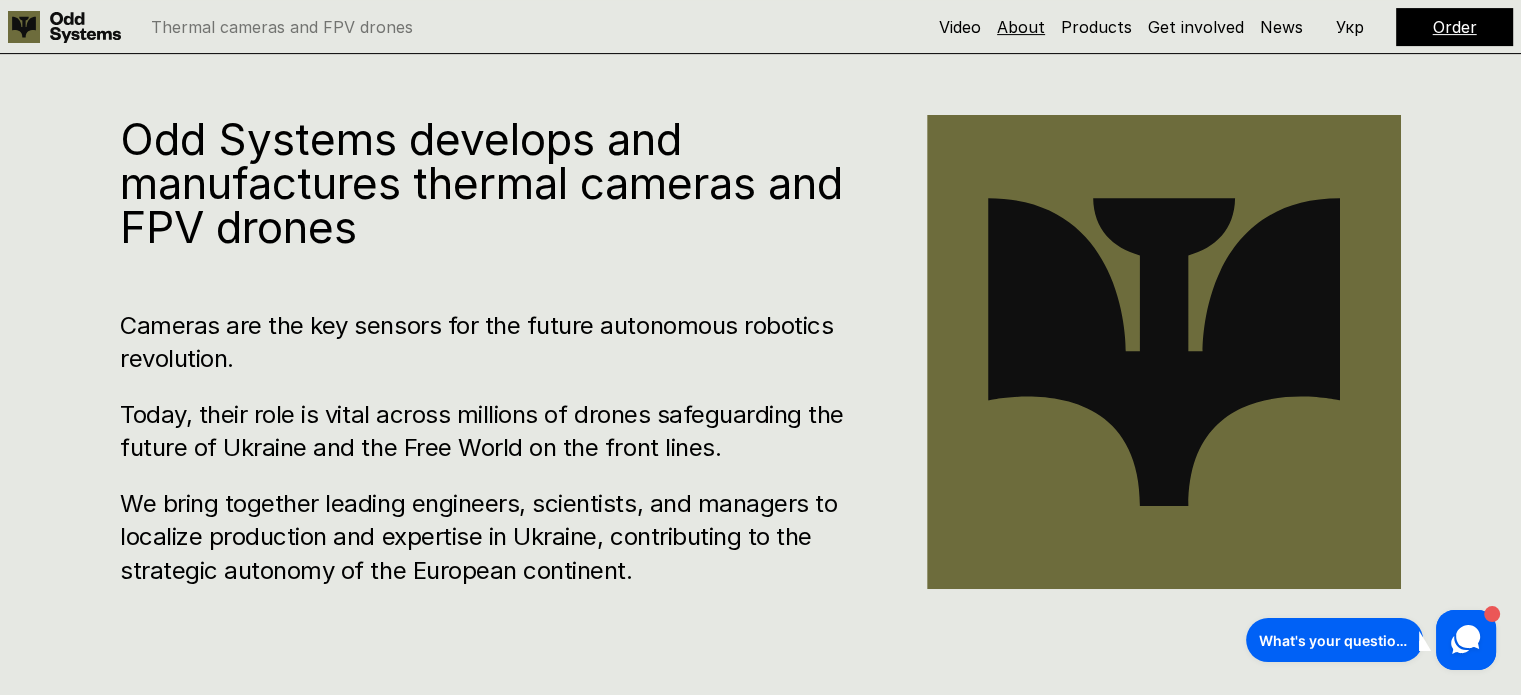 scroll, scrollTop: 721, scrollLeft: 0, axis: vertical 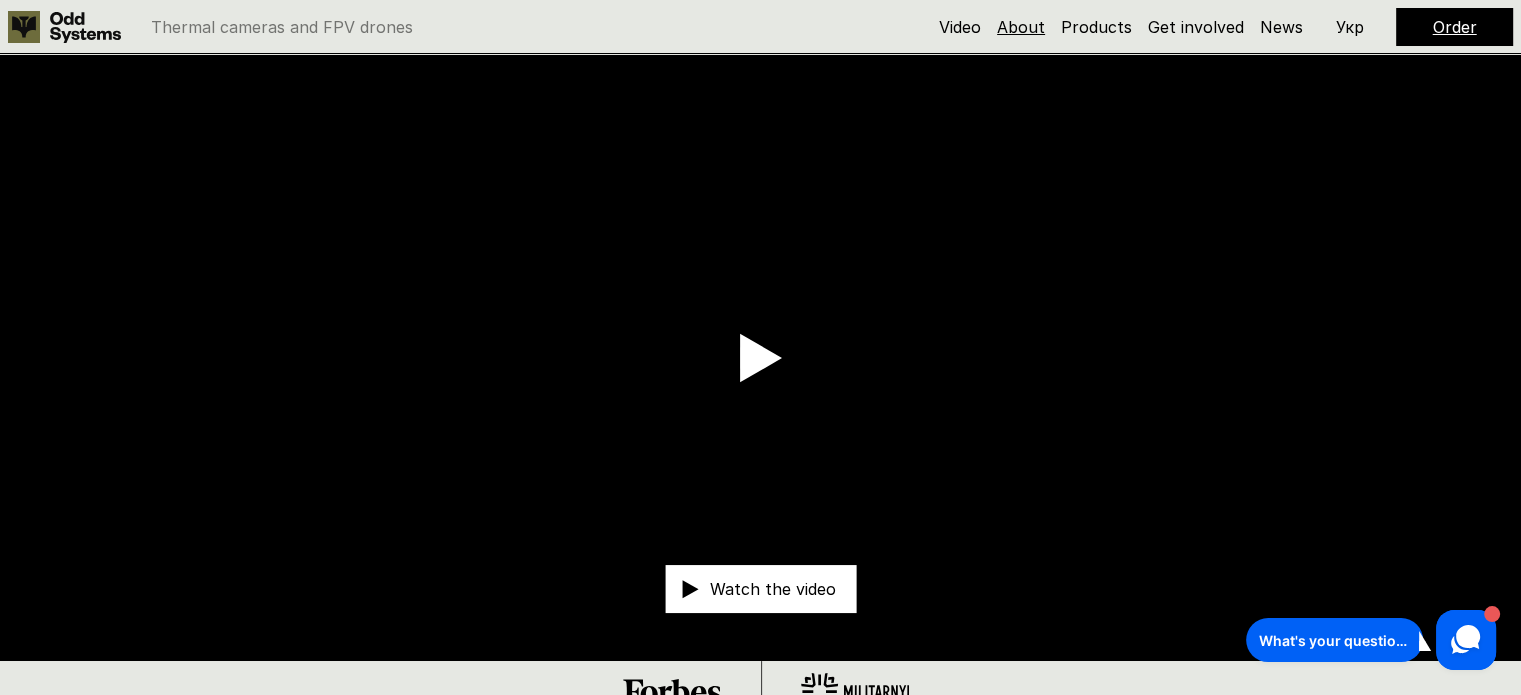 click on "About" at bounding box center (1021, 27) 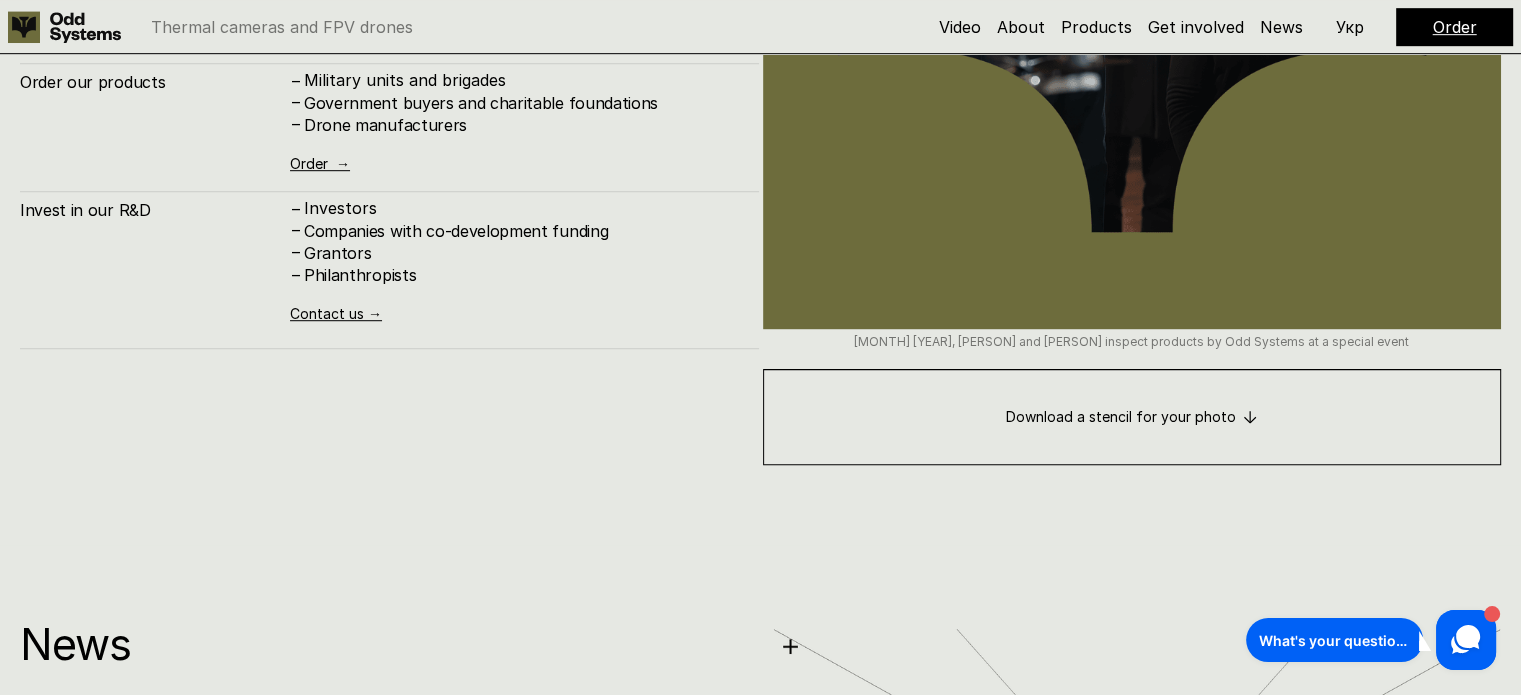 scroll, scrollTop: 8621, scrollLeft: 0, axis: vertical 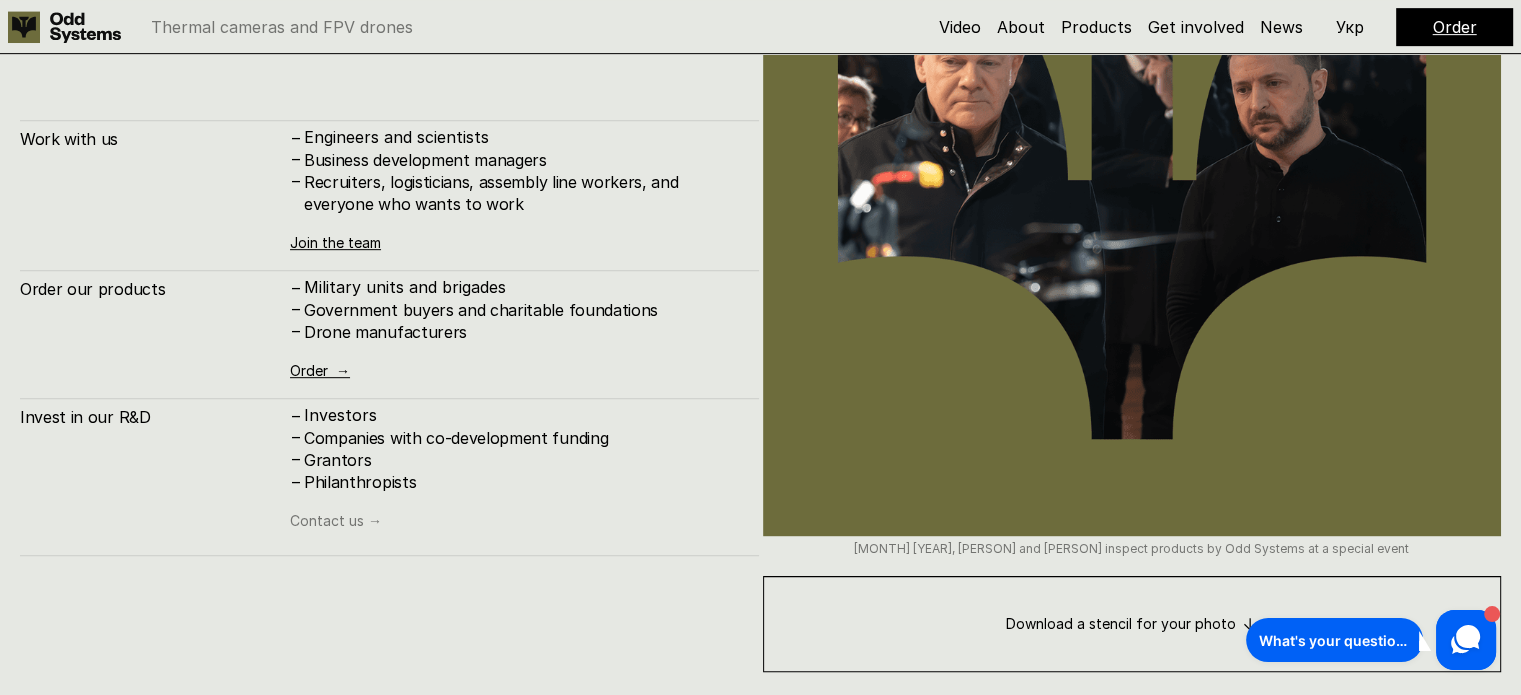 click on "Contact us →" at bounding box center (336, 520) 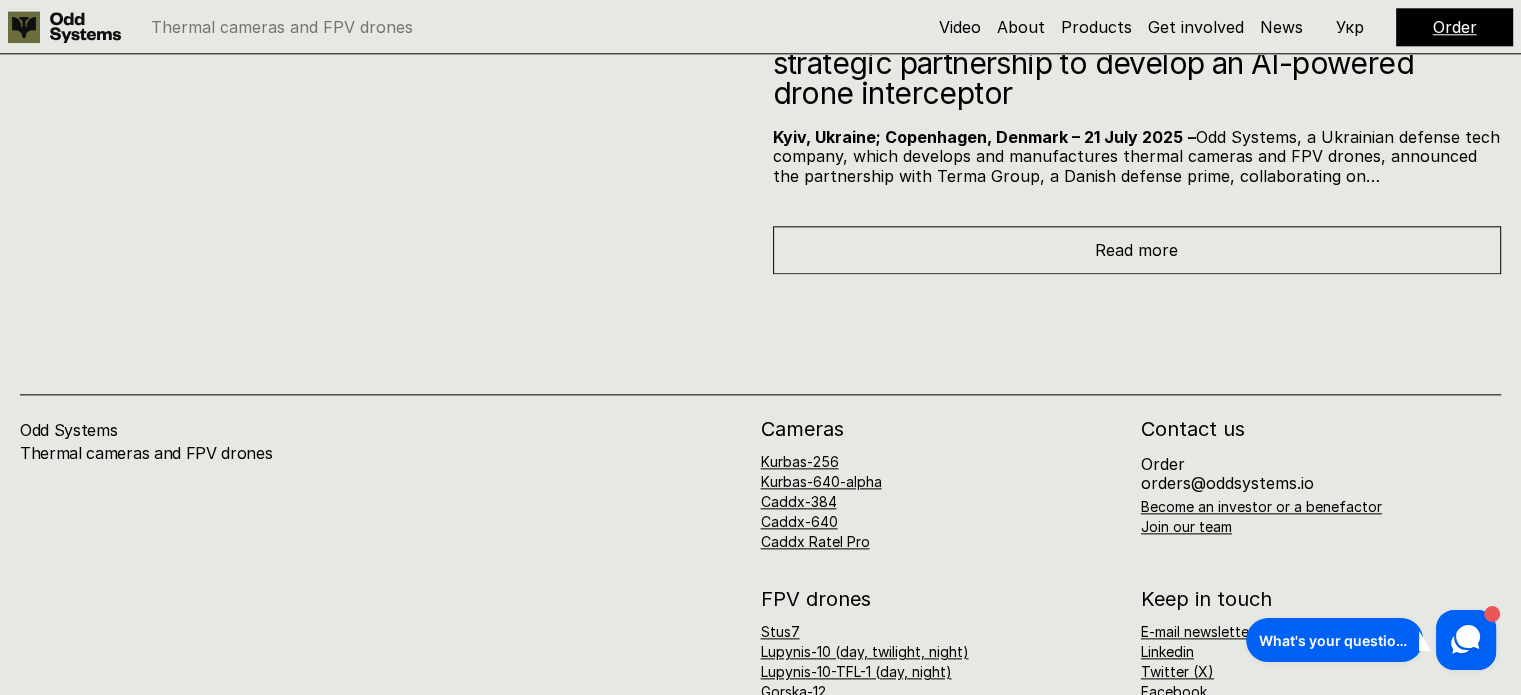 scroll, scrollTop: 9821, scrollLeft: 0, axis: vertical 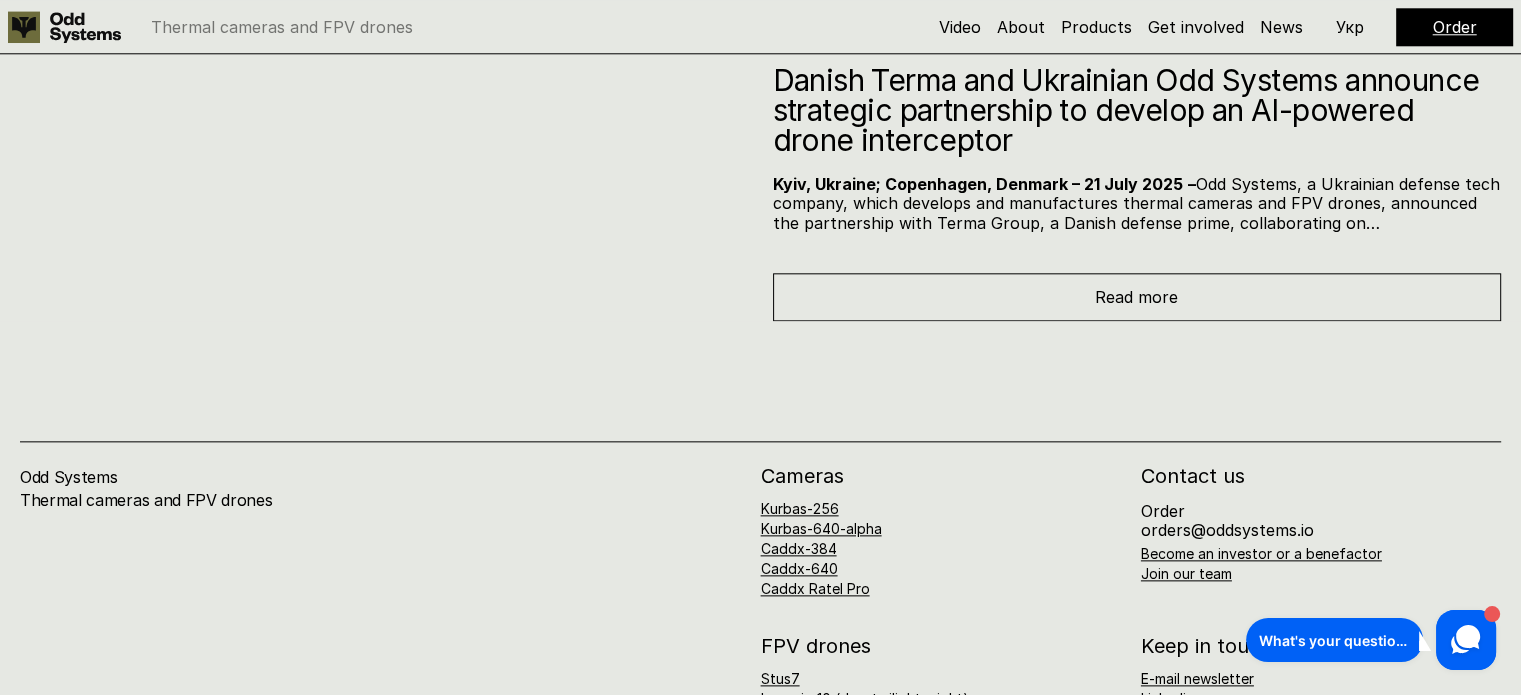 click on "Odd Systems Thermal cameras and FPV drones Also visit our sister company The Fourth Law / TFL / Четвертий Закон They make autonomous drones and autonomy modules Cameras Kurbas-256 Kurbas-640-alpha Caddx-384 Caddx-640 Caddx Ratel Pro Contact us Order orders@example.com Become an investor or a benefactor Join our team FPV drones Stus7 Lupynis-10 (day, twilight, night) Lupynis-10-TFL-1 (day, night) Gorska-12 Keep in touch E-mail newsletter Linkedin Twitter (X) Facebook Instagram YouTube Kremlingram For the media News connect@example.com" at bounding box center (760, 638) 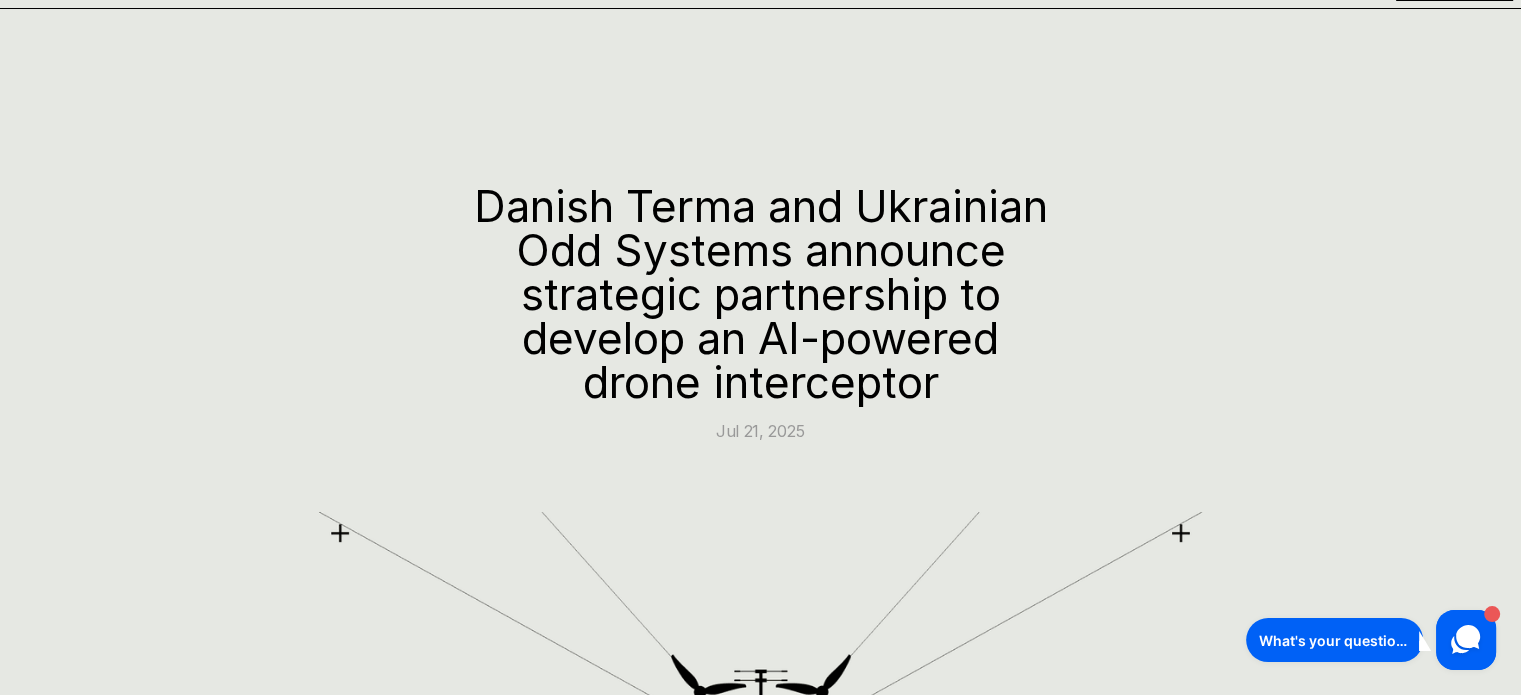 scroll, scrollTop: 0, scrollLeft: 0, axis: both 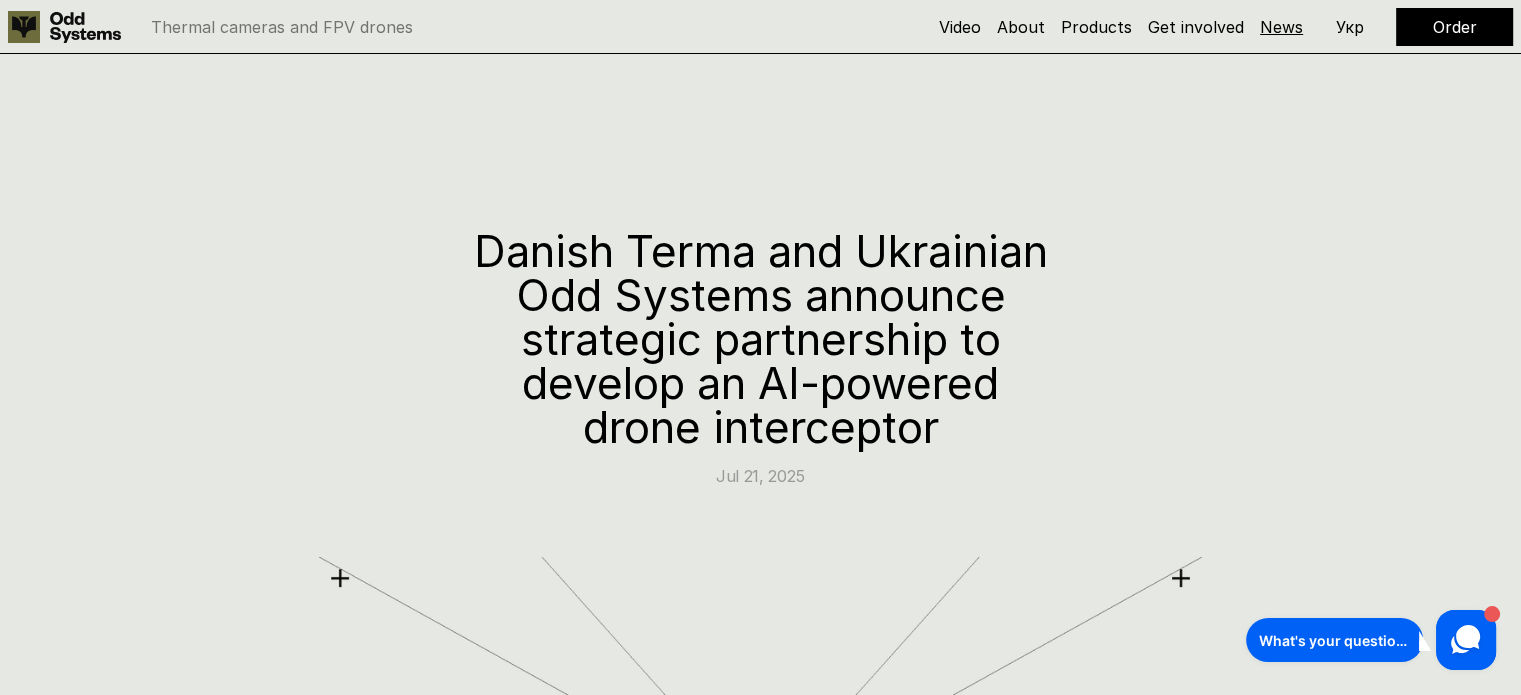 click on "News" at bounding box center [1281, 27] 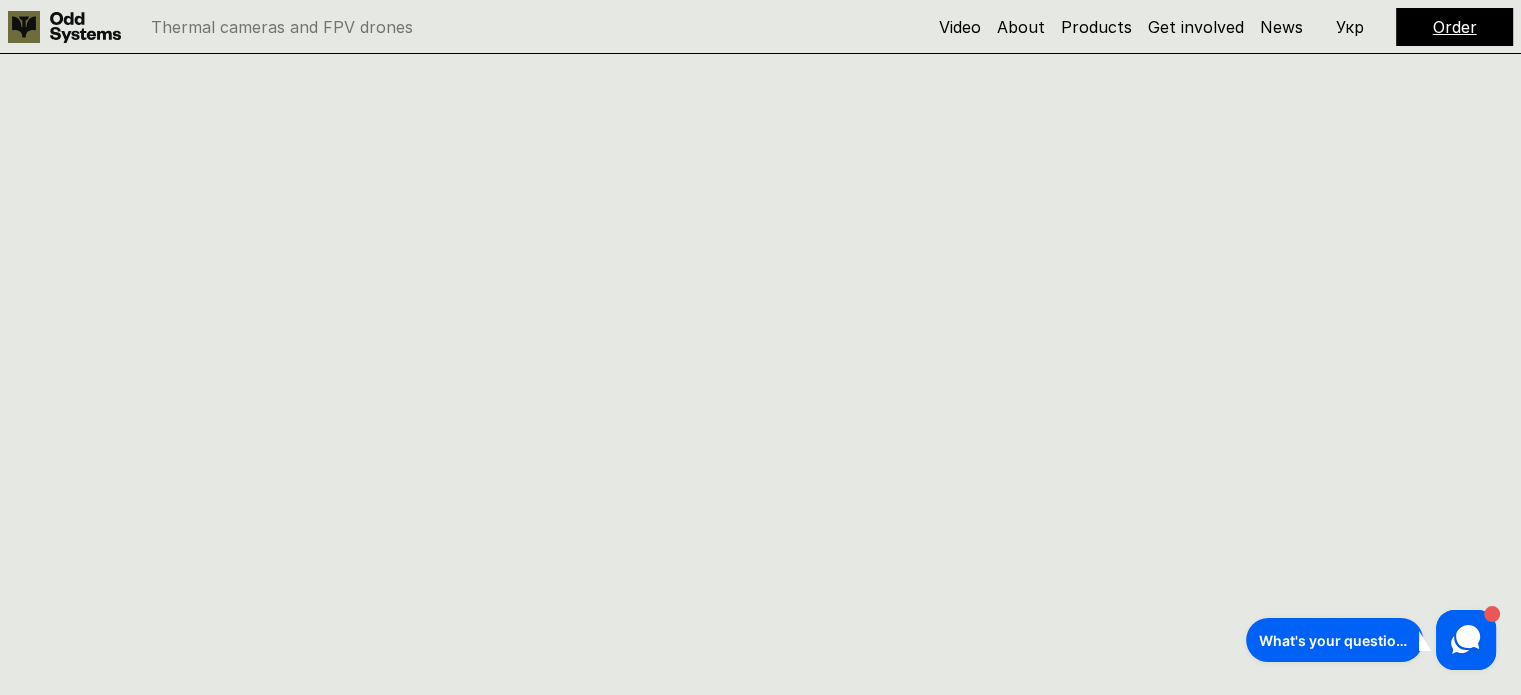 scroll, scrollTop: 9376, scrollLeft: 0, axis: vertical 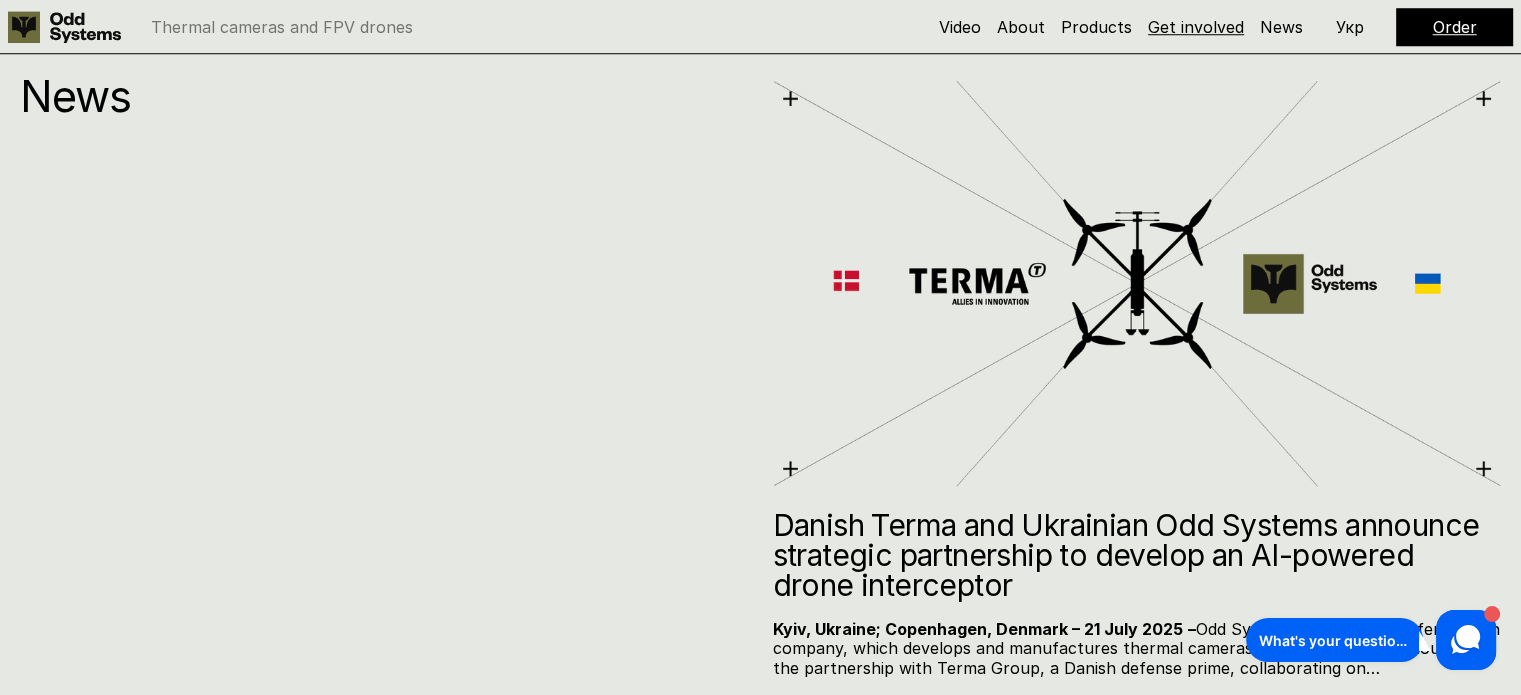 click on "Get involved" at bounding box center [1196, 27] 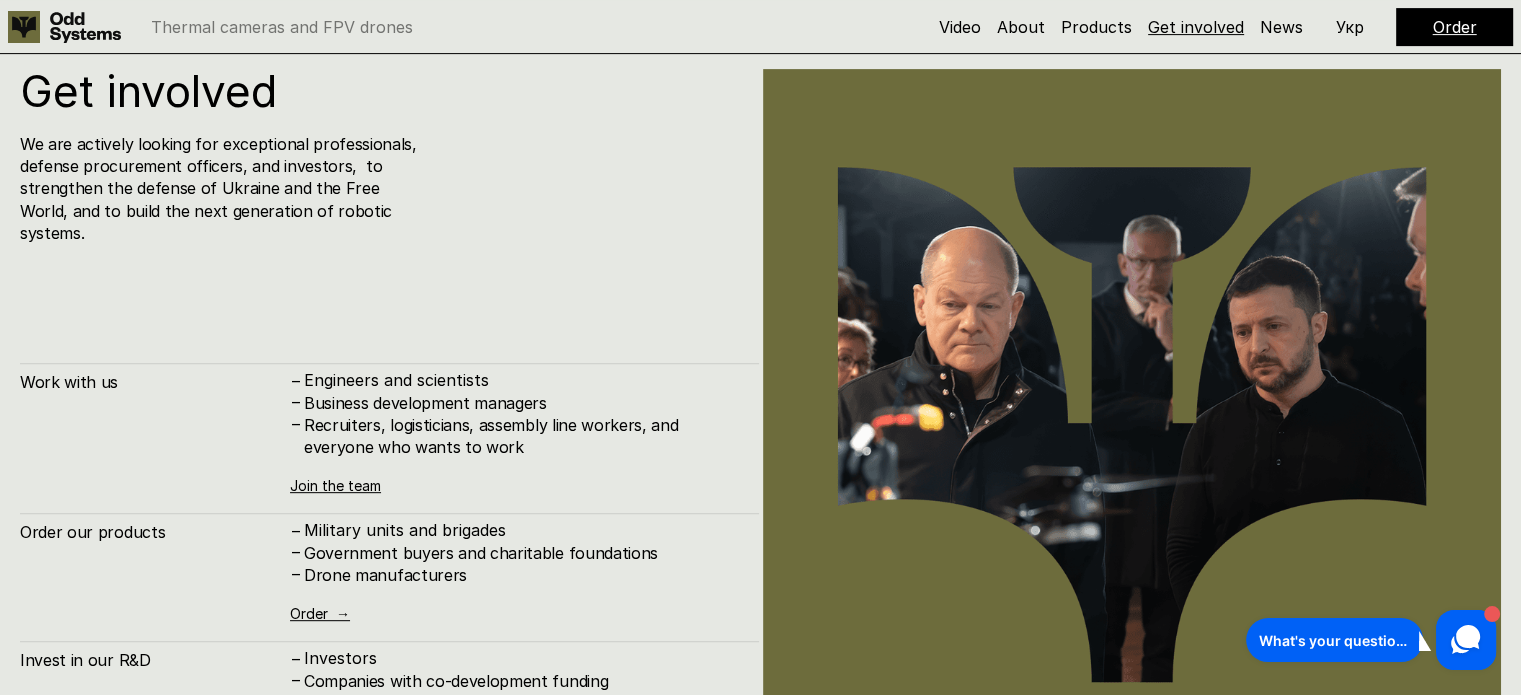 scroll, scrollTop: 8368, scrollLeft: 0, axis: vertical 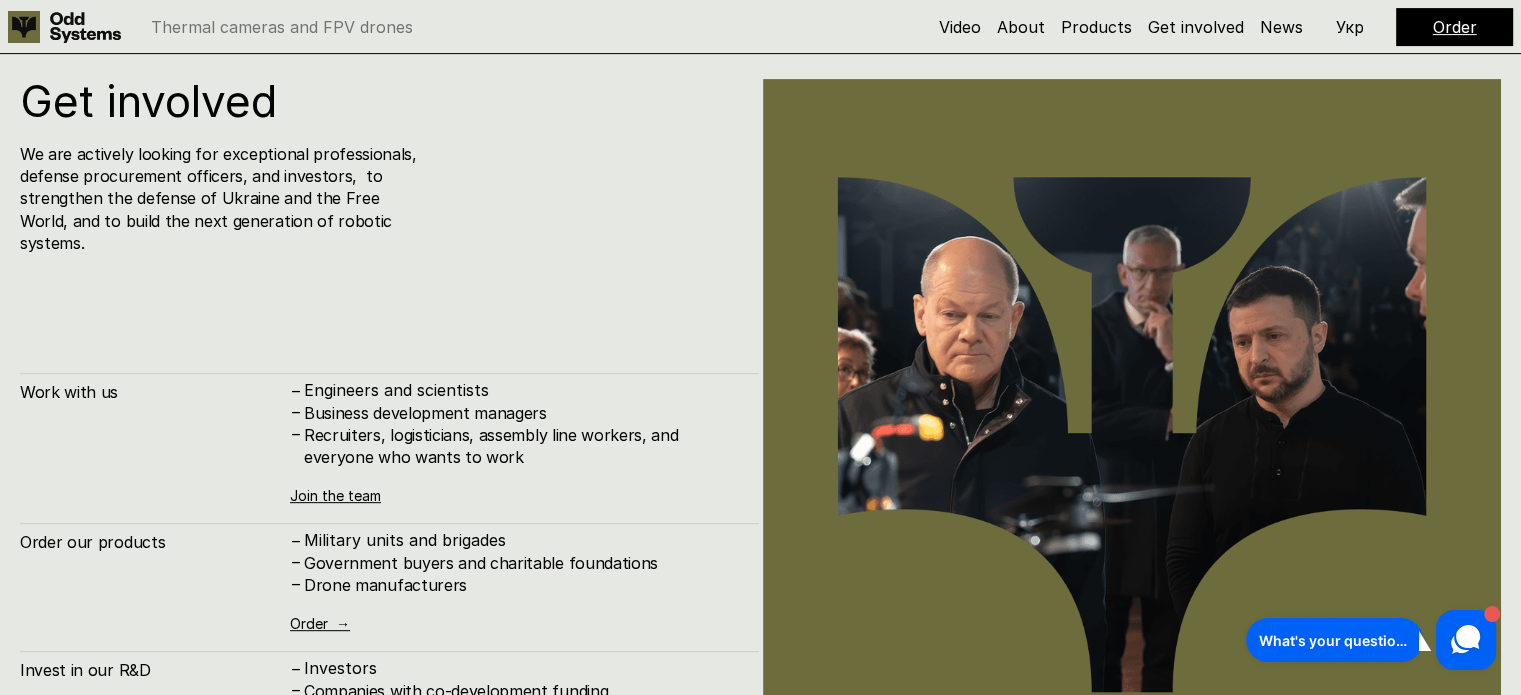 click on "Products" at bounding box center (1096, 27) 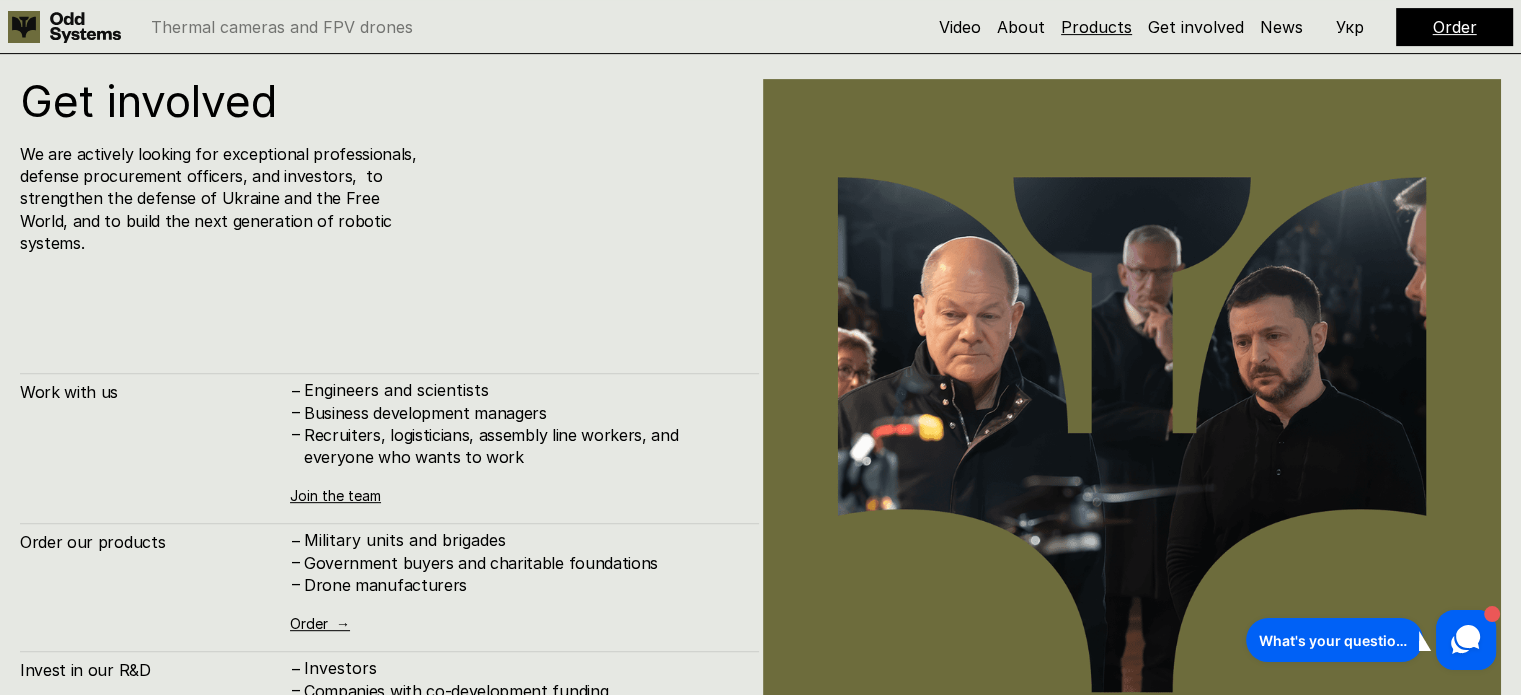 click on "Products" at bounding box center [1096, 27] 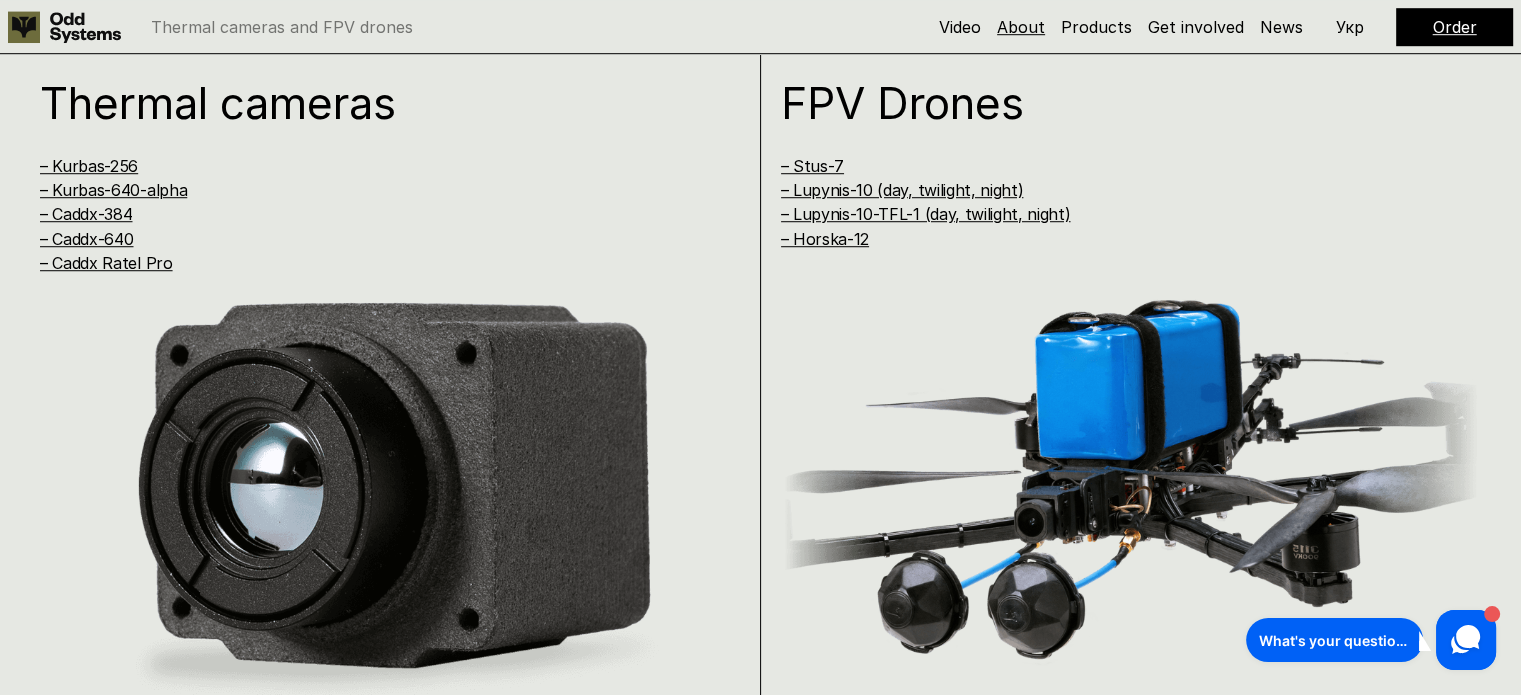 click on "About" at bounding box center (1021, 27) 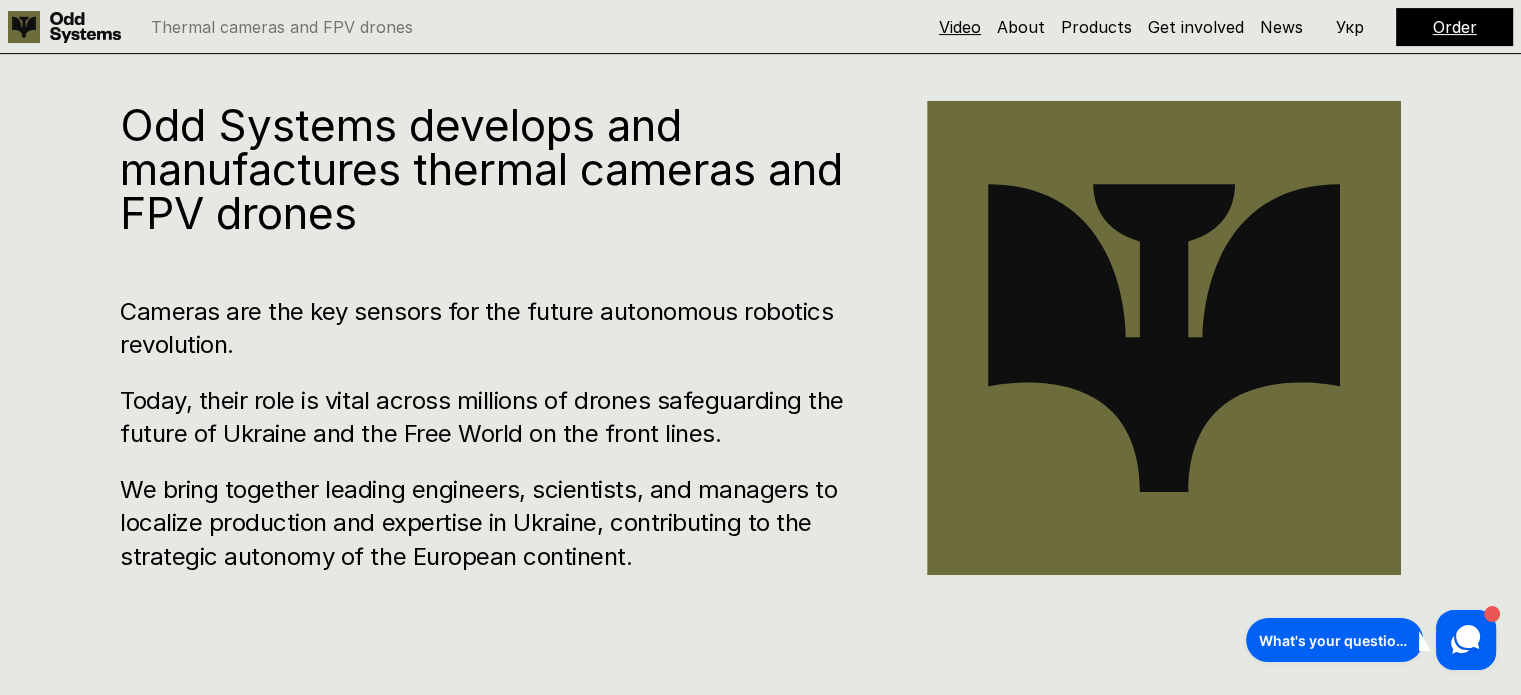 click on "Video" at bounding box center (960, 27) 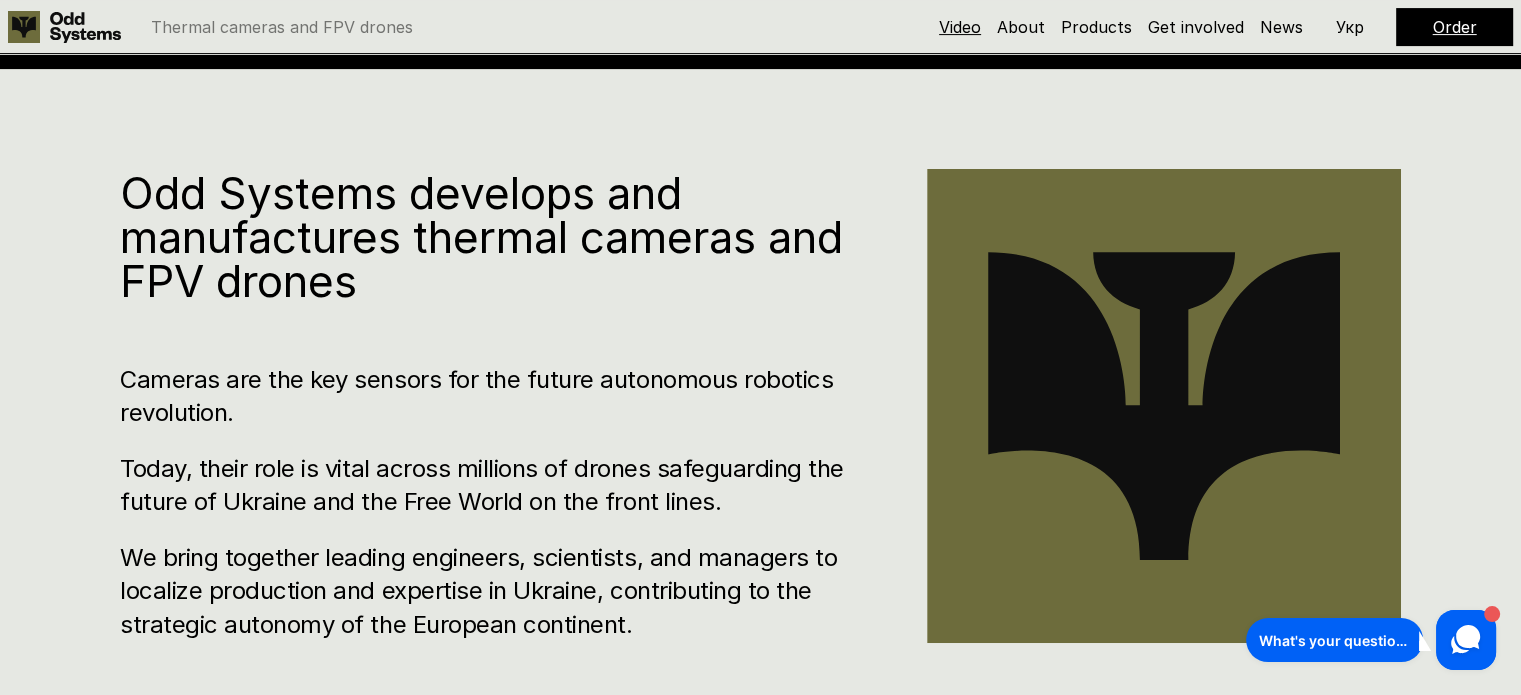 scroll, scrollTop: 632, scrollLeft: 0, axis: vertical 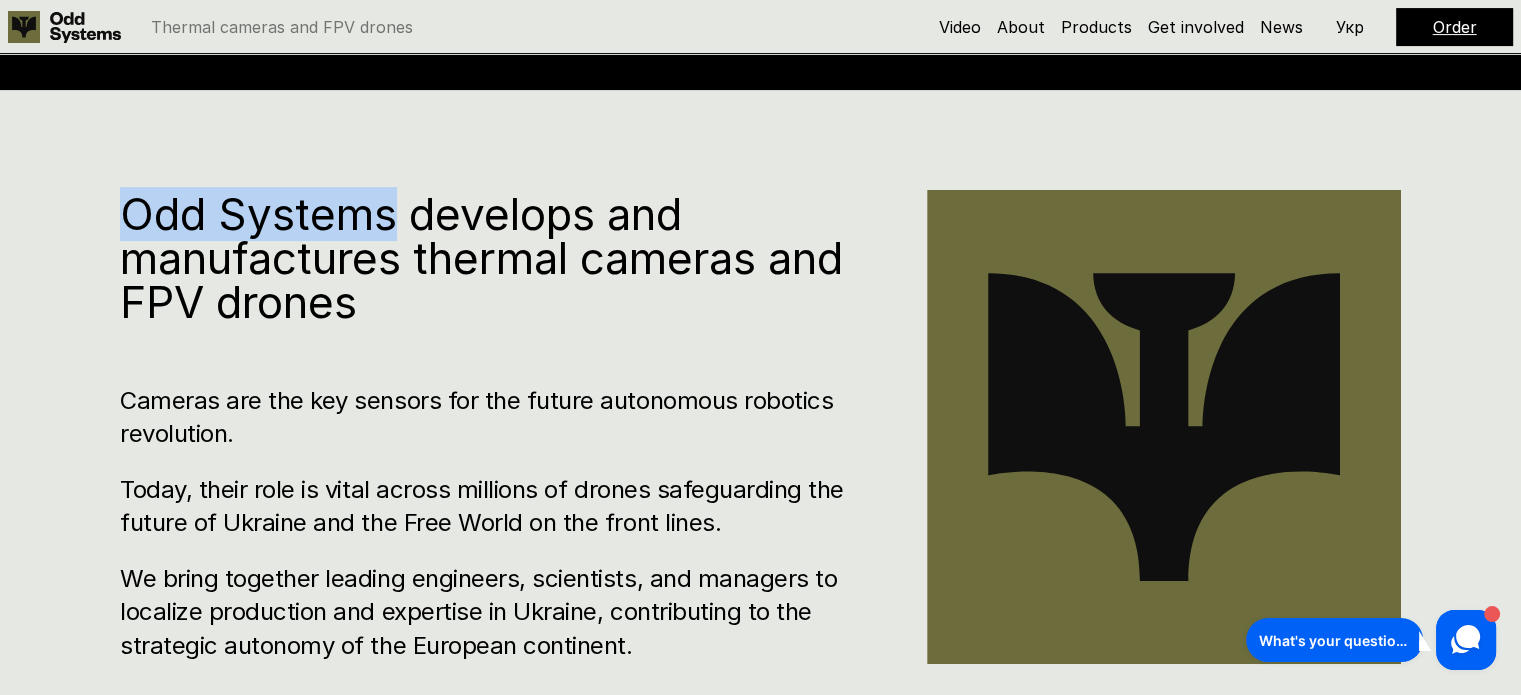 drag, startPoint x: 119, startPoint y: 215, endPoint x: 393, endPoint y: 218, distance: 274.01642 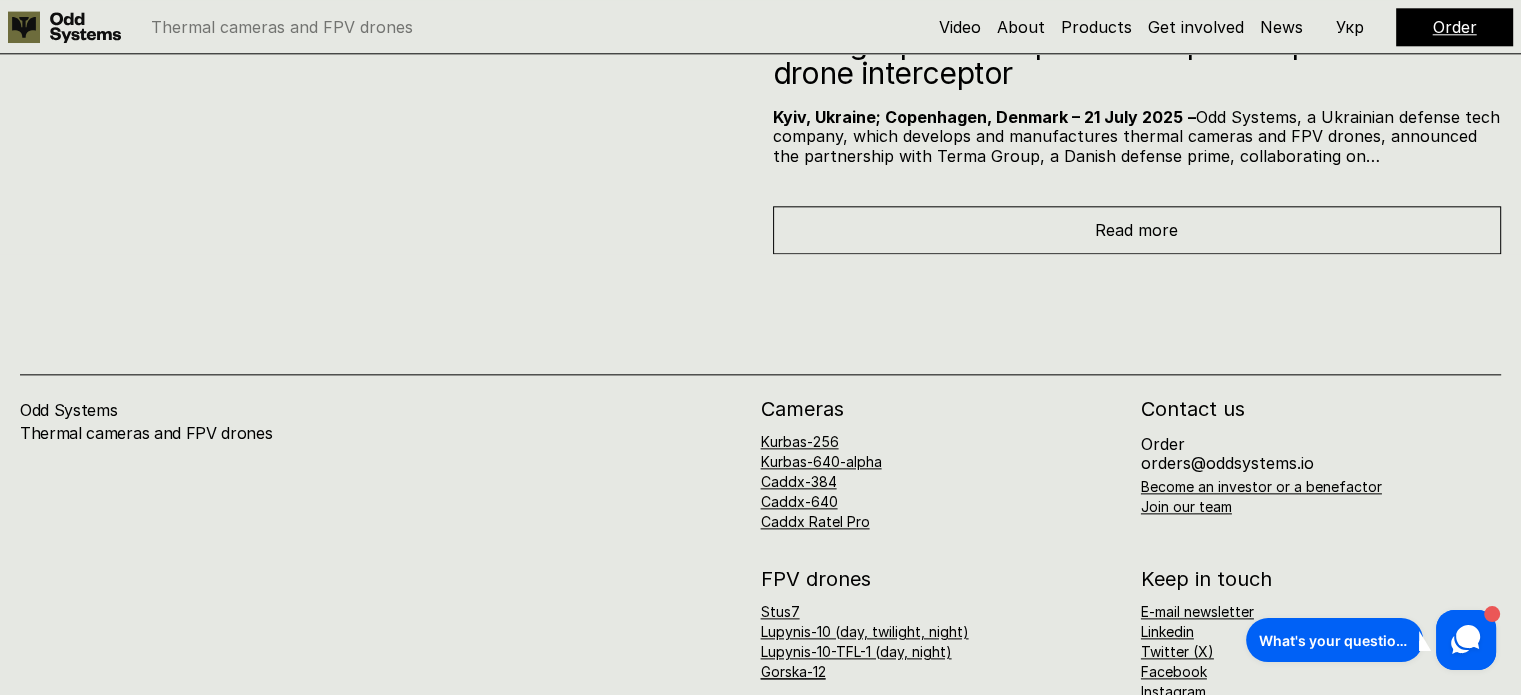 scroll, scrollTop: 10084, scrollLeft: 0, axis: vertical 